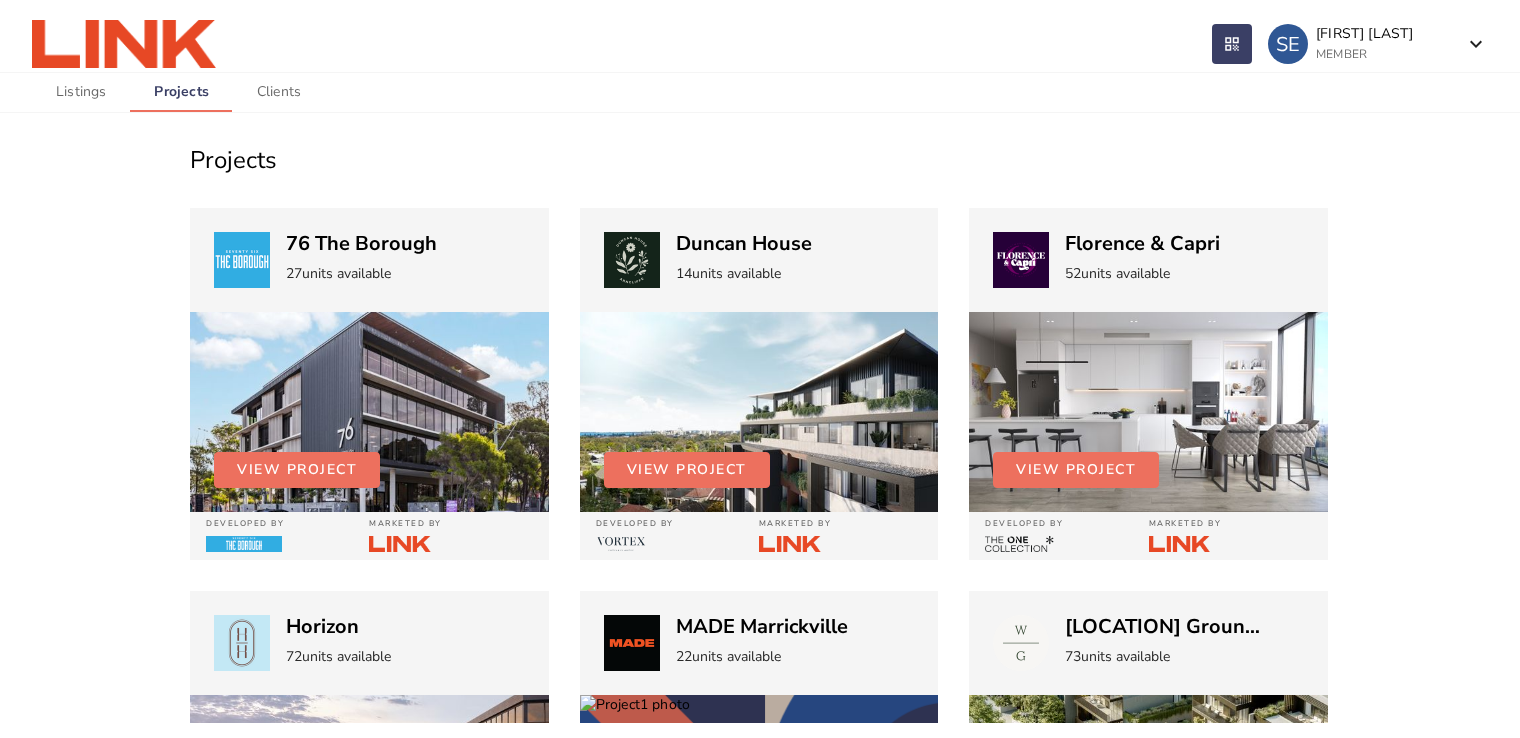 scroll, scrollTop: 0, scrollLeft: 0, axis: both 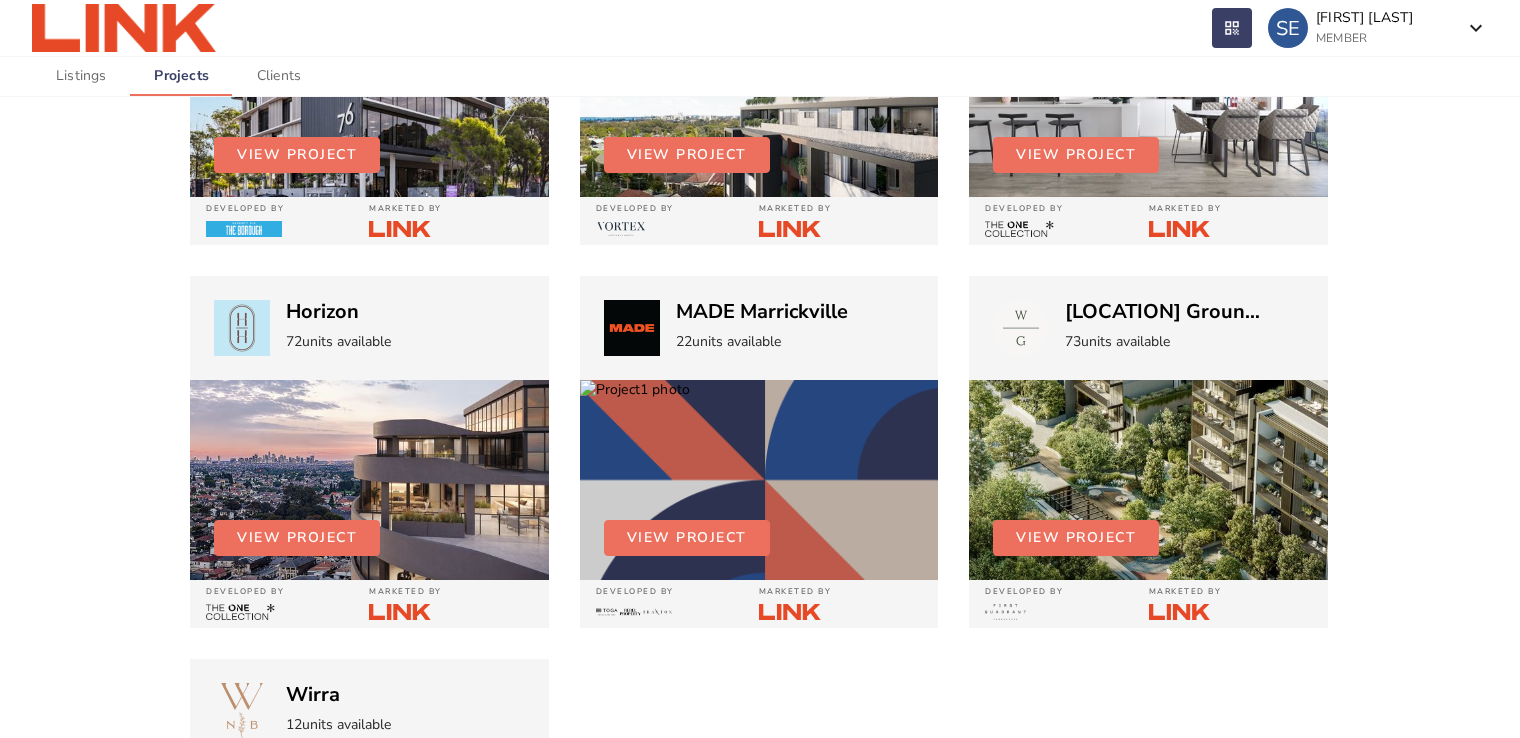 click at bounding box center (369, 97) 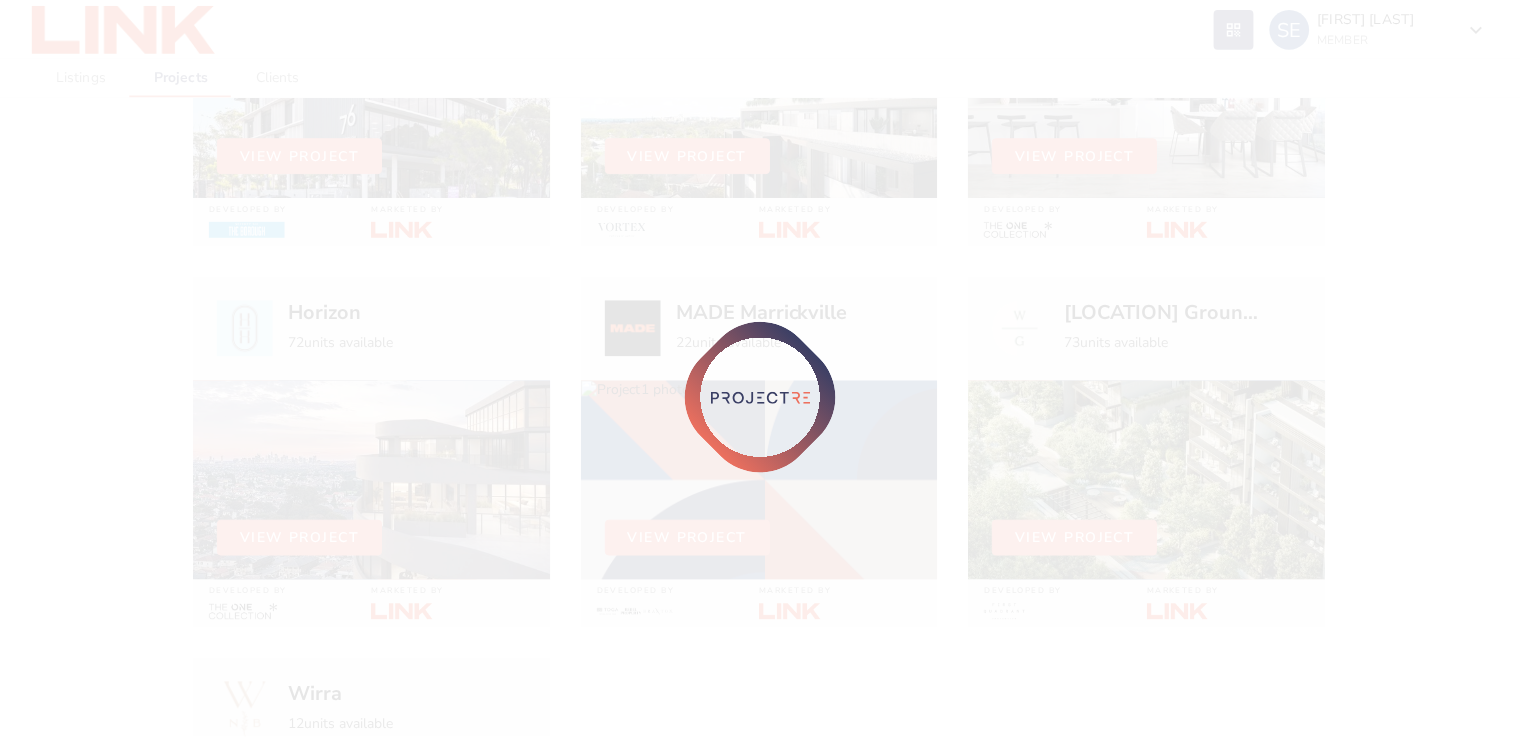 scroll, scrollTop: 0, scrollLeft: 0, axis: both 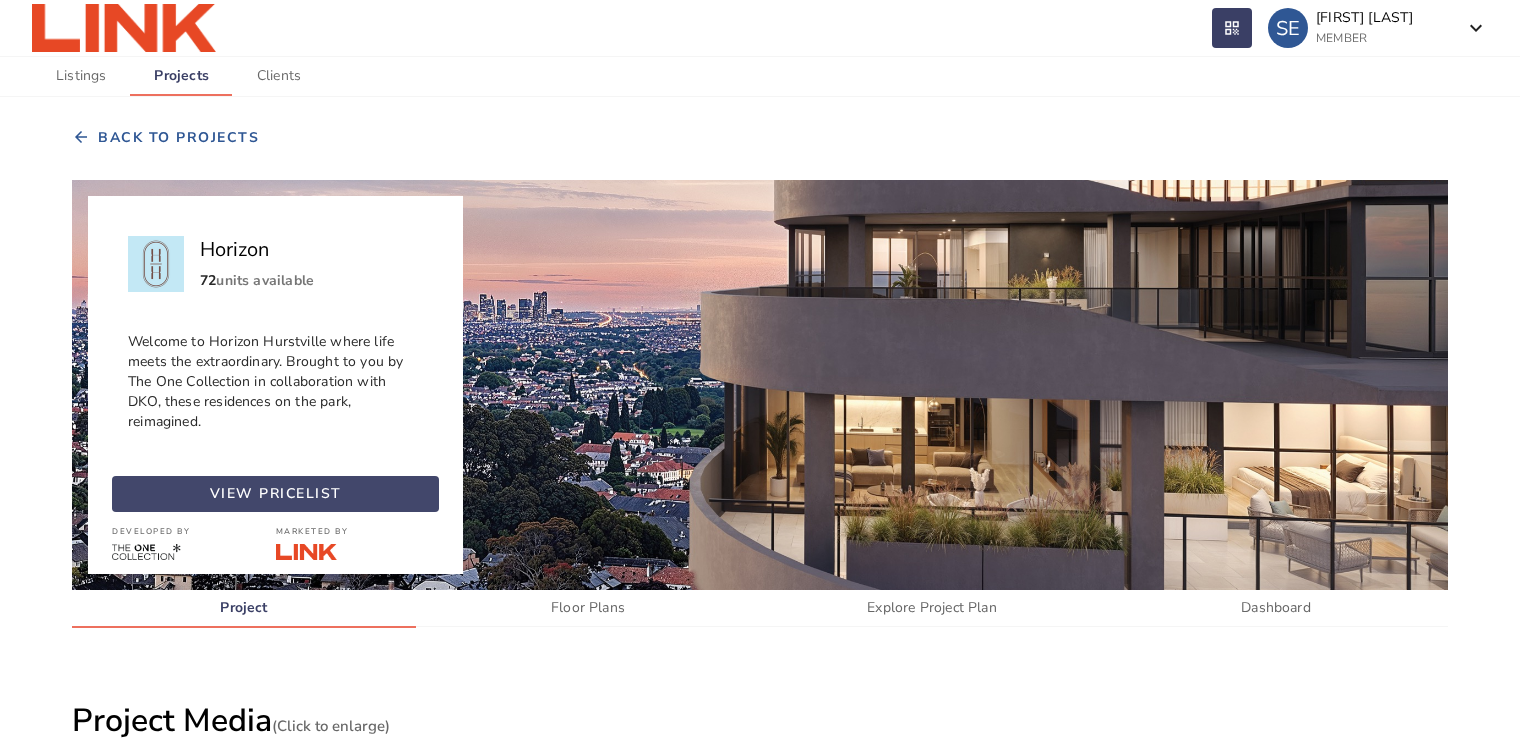 click on "view pricelist" at bounding box center (276, 494) 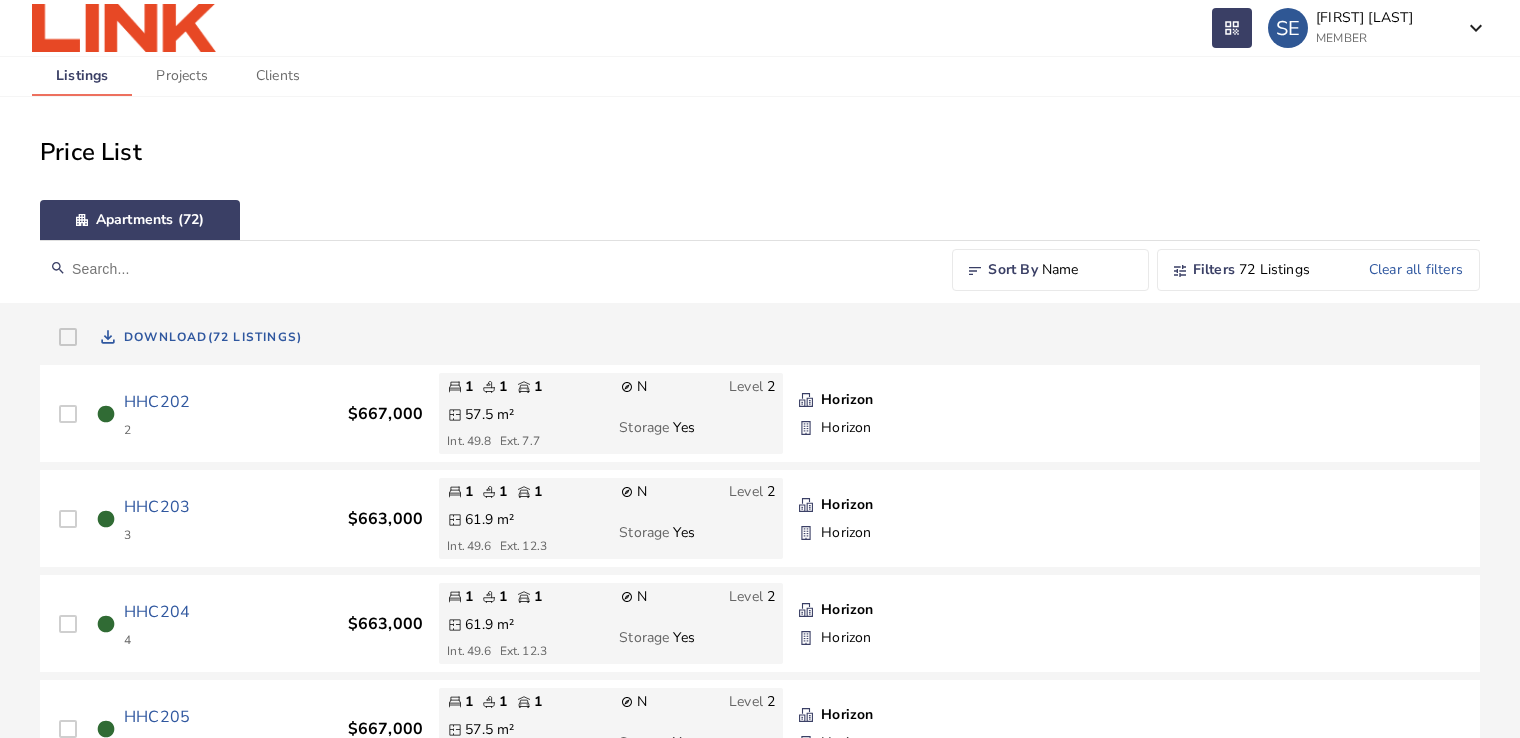 click on "HHC202" at bounding box center (157, 402) 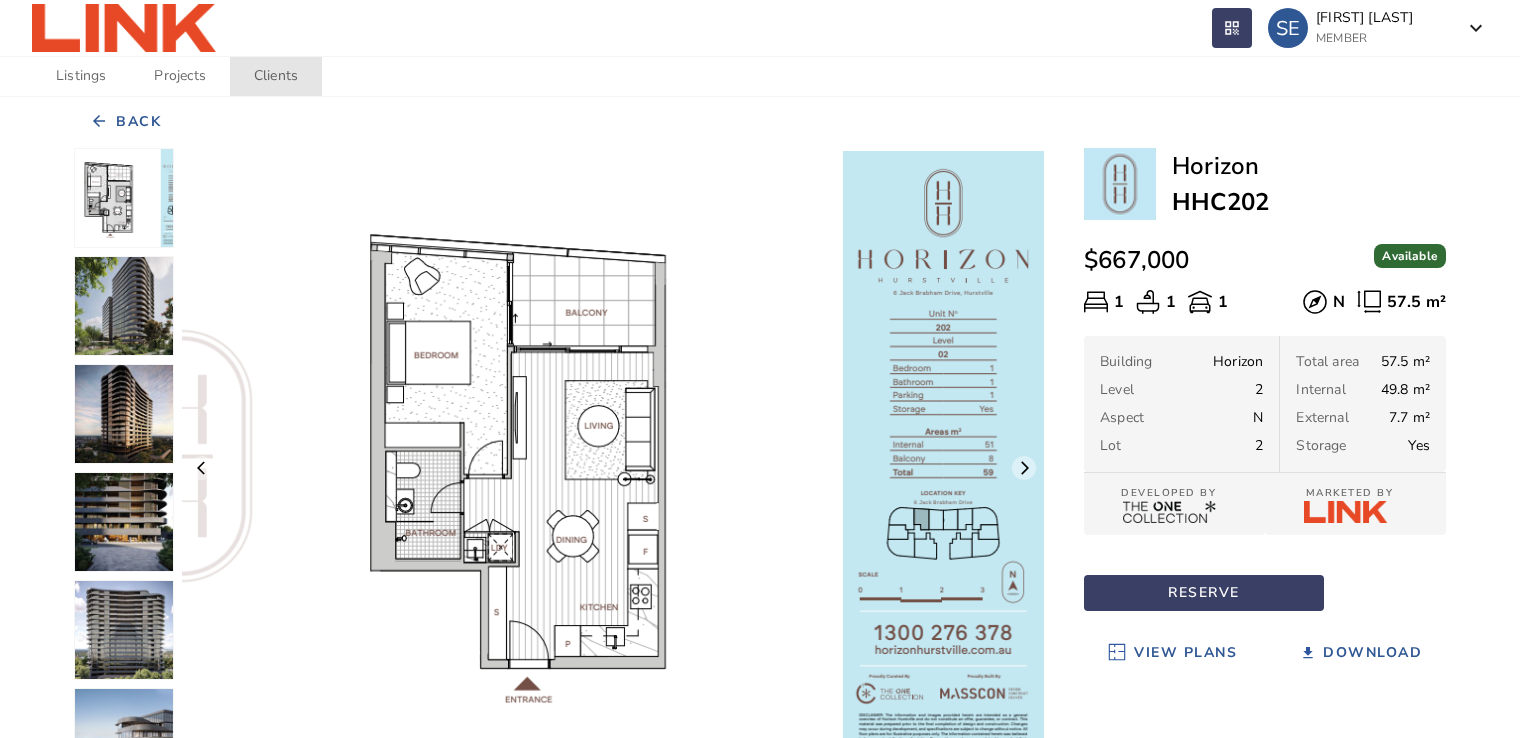 click on "Clients" at bounding box center (276, 76) 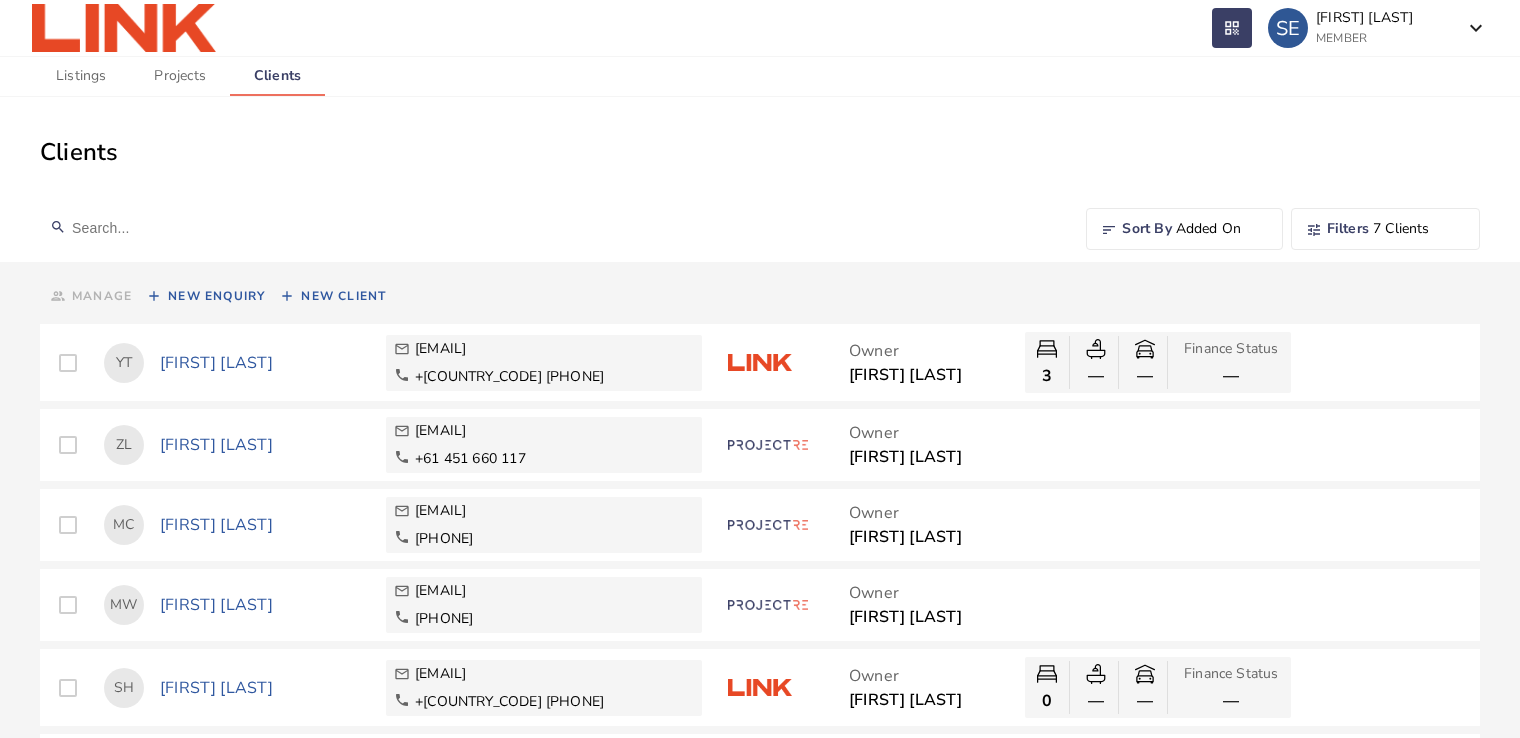 click on "[FIRST] [LAST]" at bounding box center [265, 363] 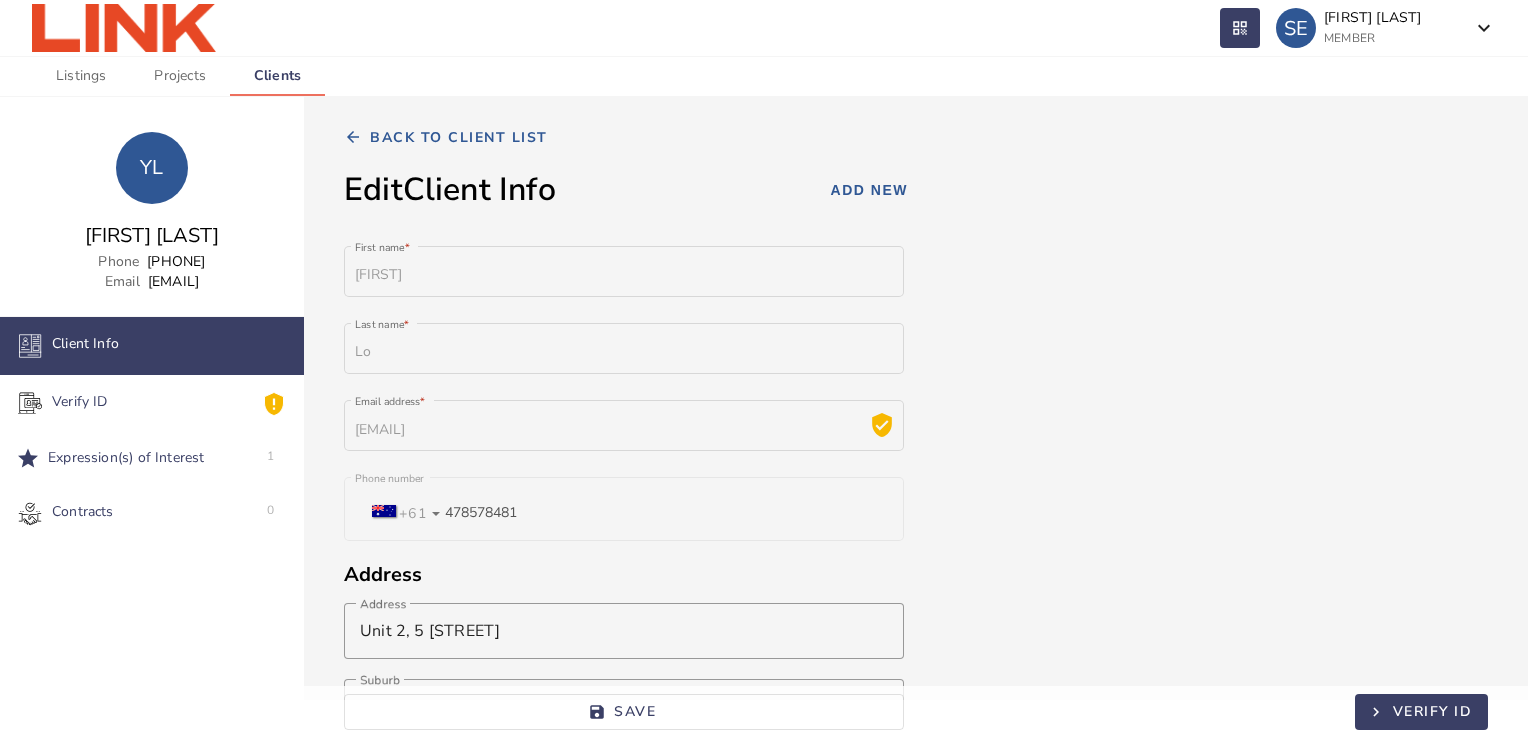 click on "Verify ID" at bounding box center [152, 346] 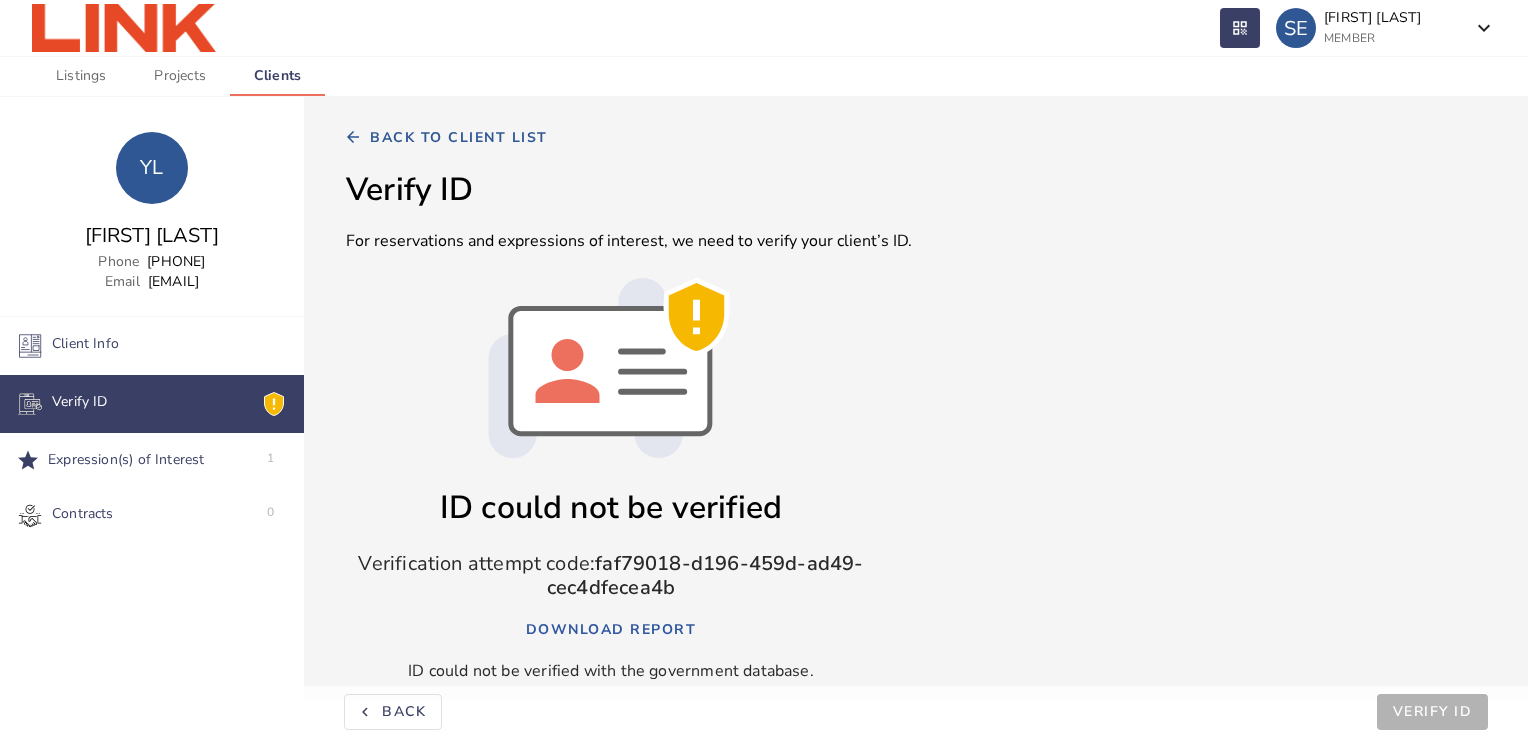 click on "Expression(s) of Interest 1" at bounding box center [152, 460] 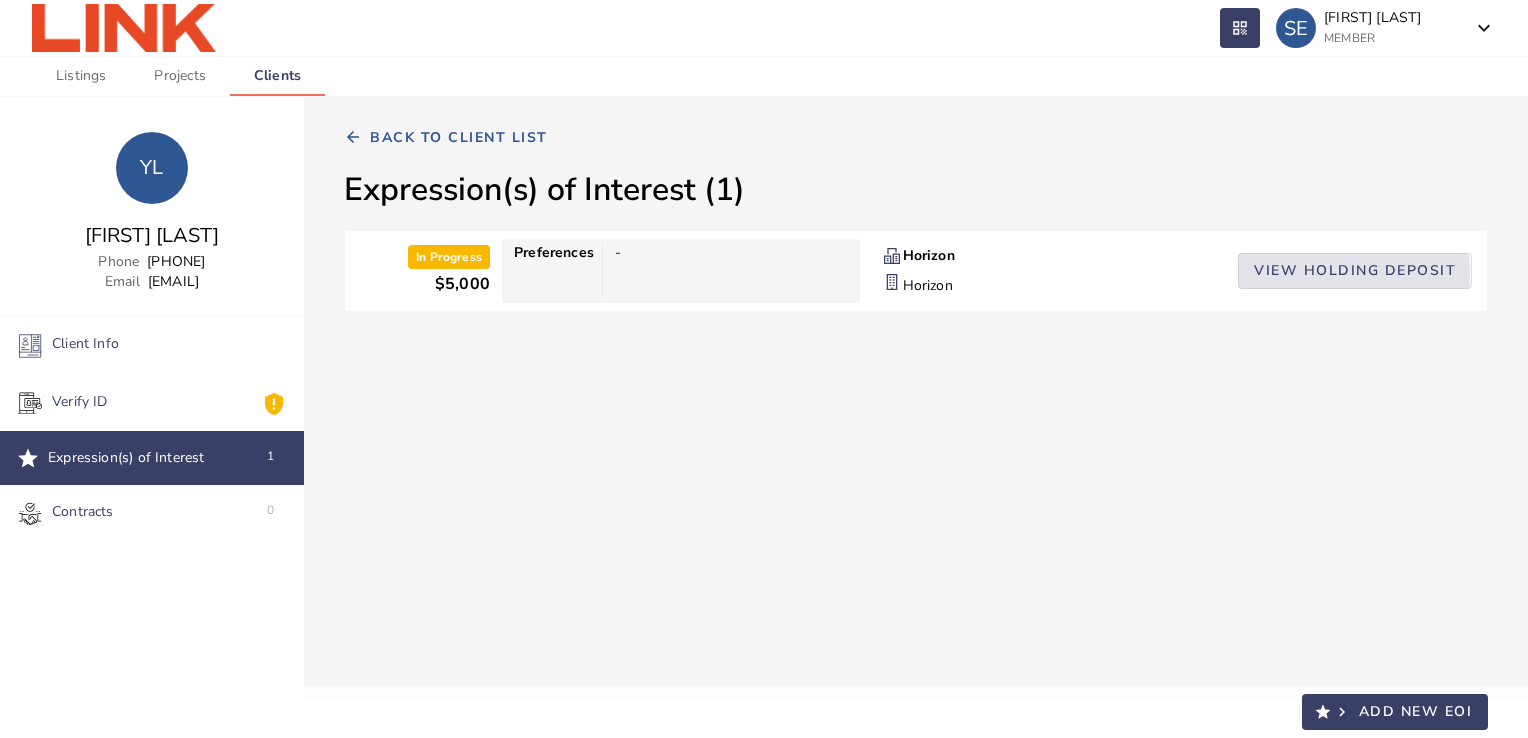 click on "view holding deposit" at bounding box center (1355, 271) 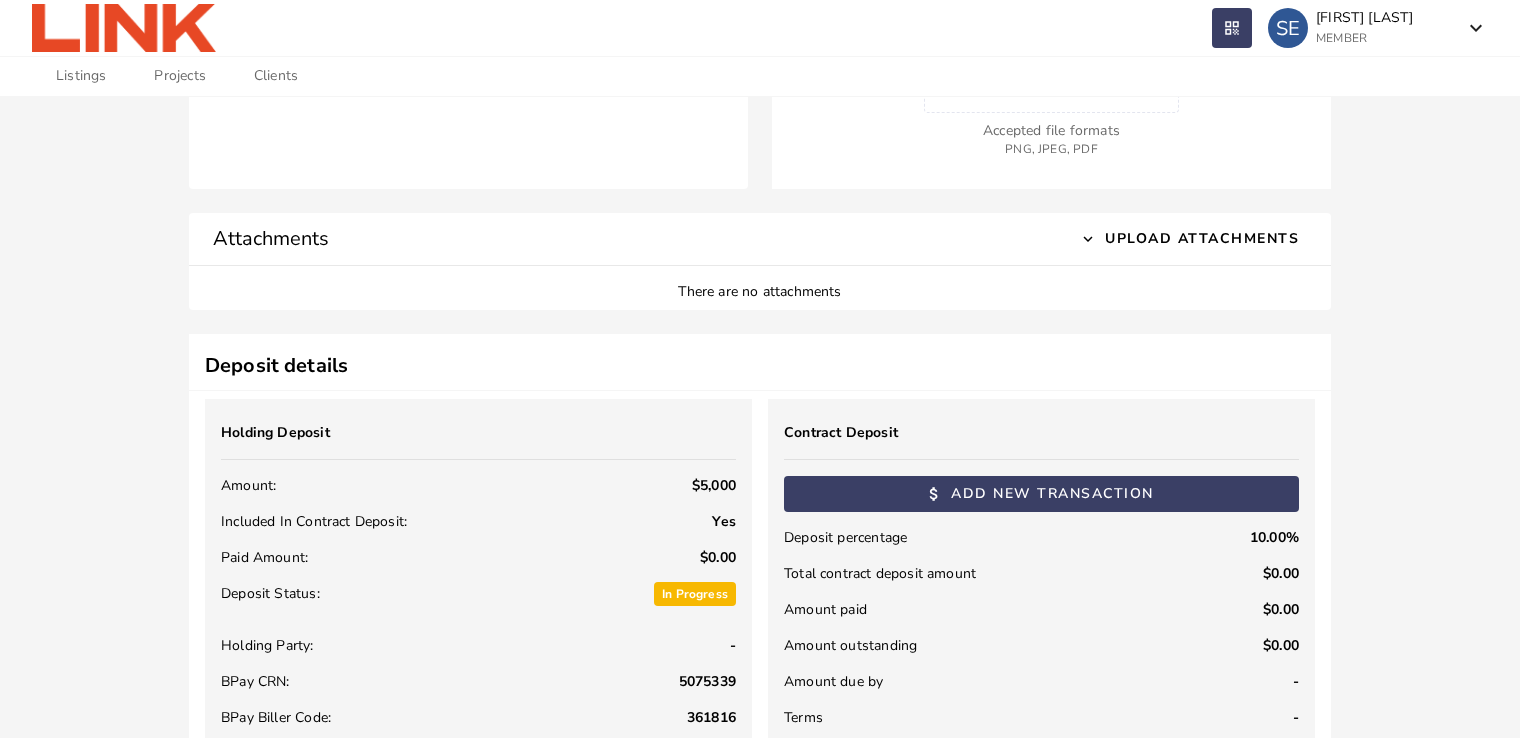 scroll, scrollTop: 0, scrollLeft: 0, axis: both 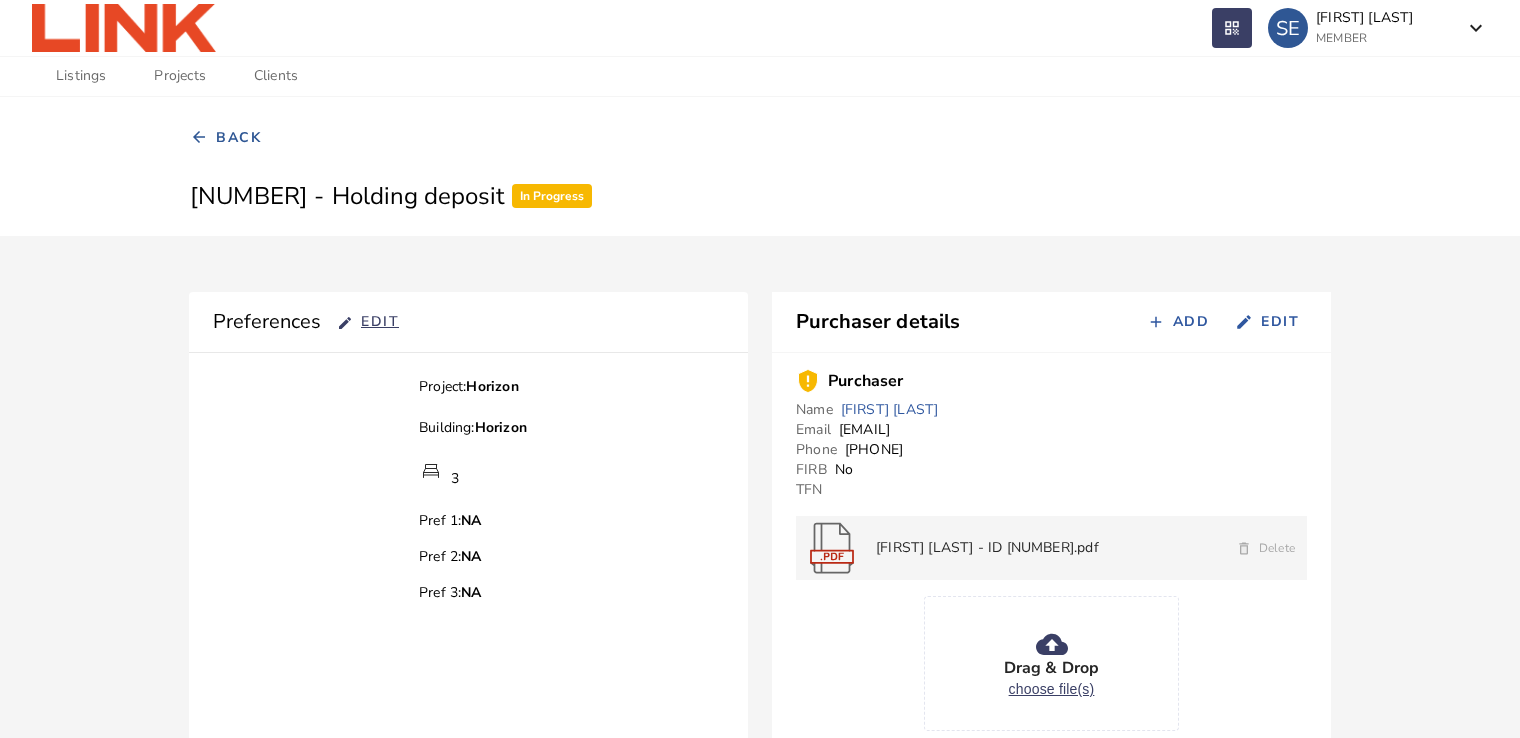 click on "Projects" at bounding box center (179, 76) 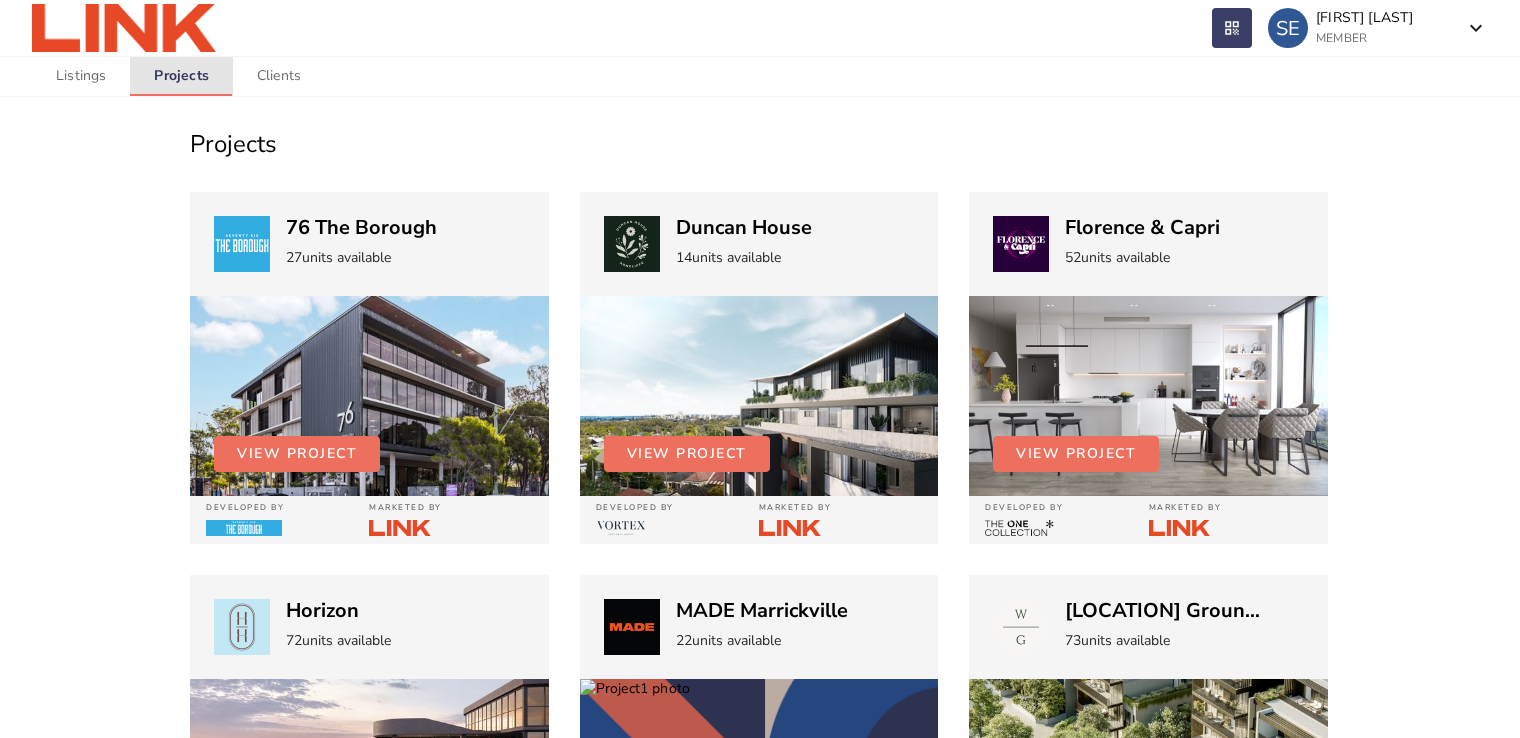 click on "Projects" at bounding box center [181, 76] 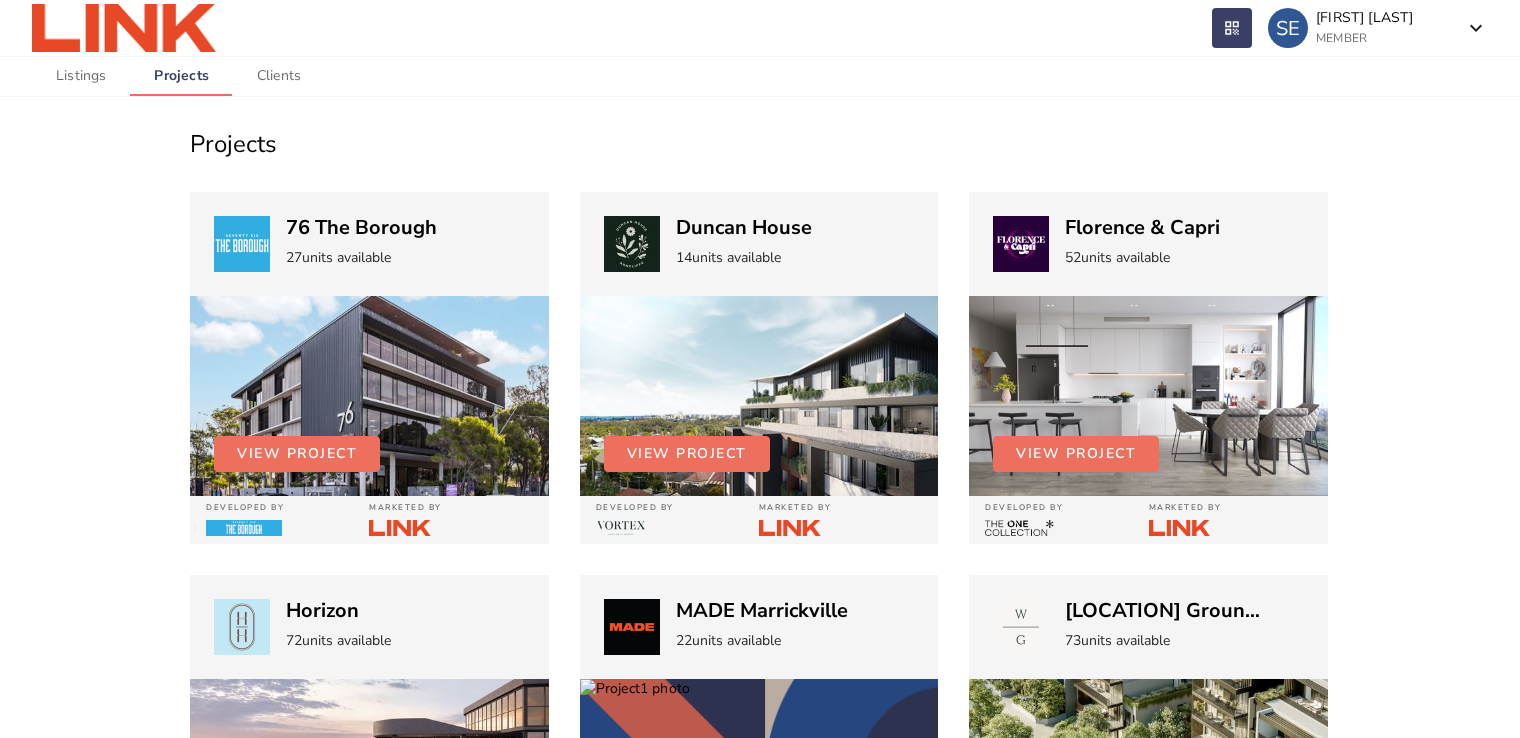 click at bounding box center [369, 396] 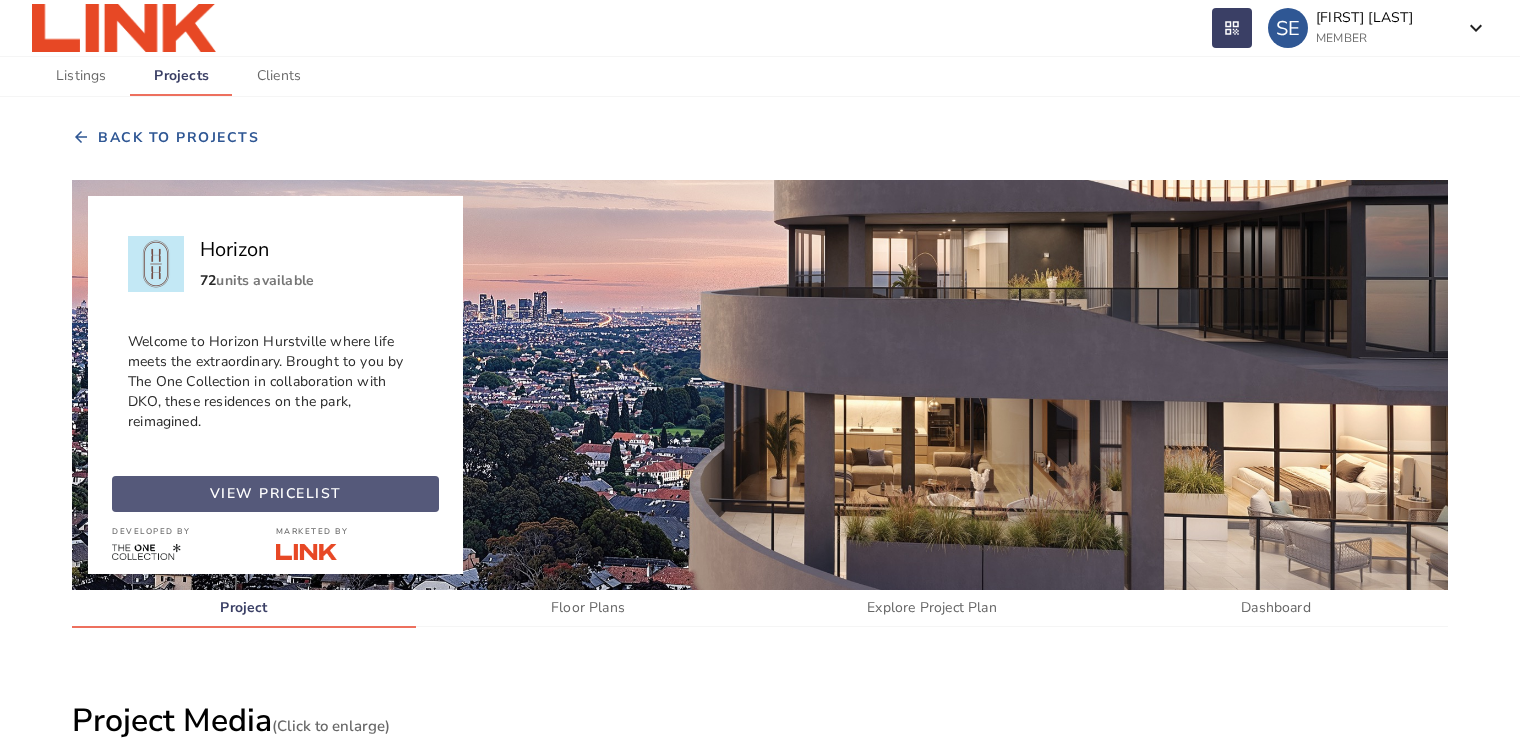 click at bounding box center (275, 494) 